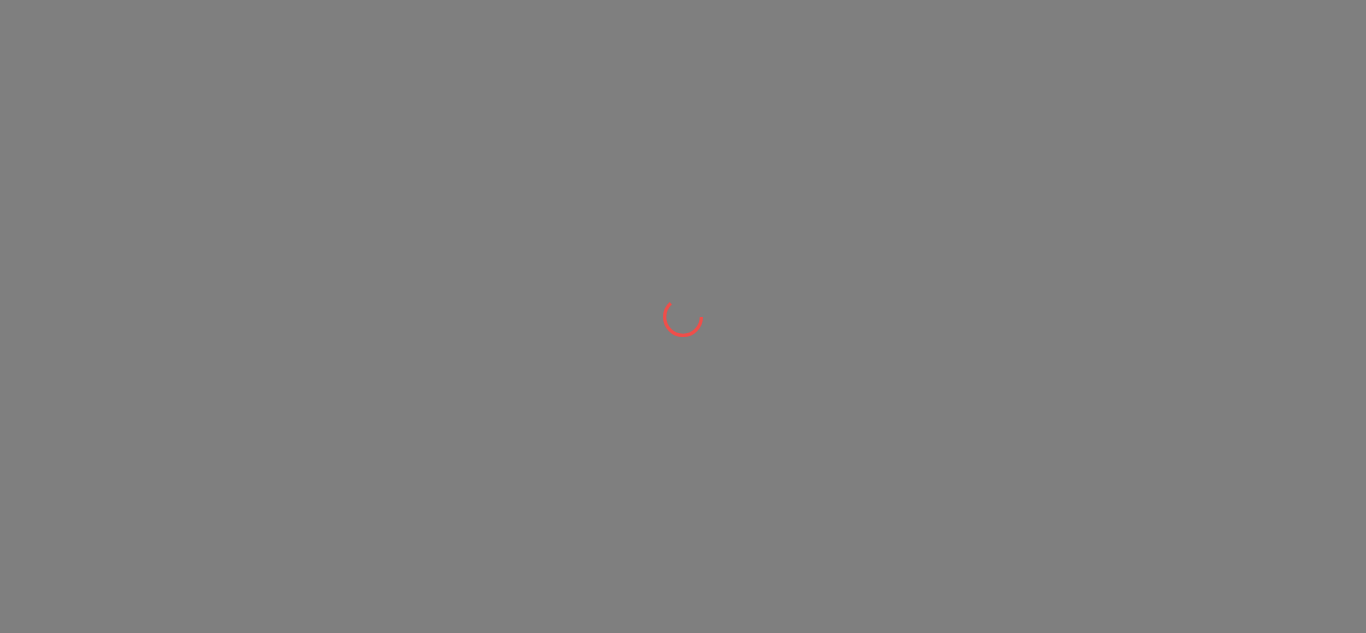 scroll, scrollTop: 0, scrollLeft: 0, axis: both 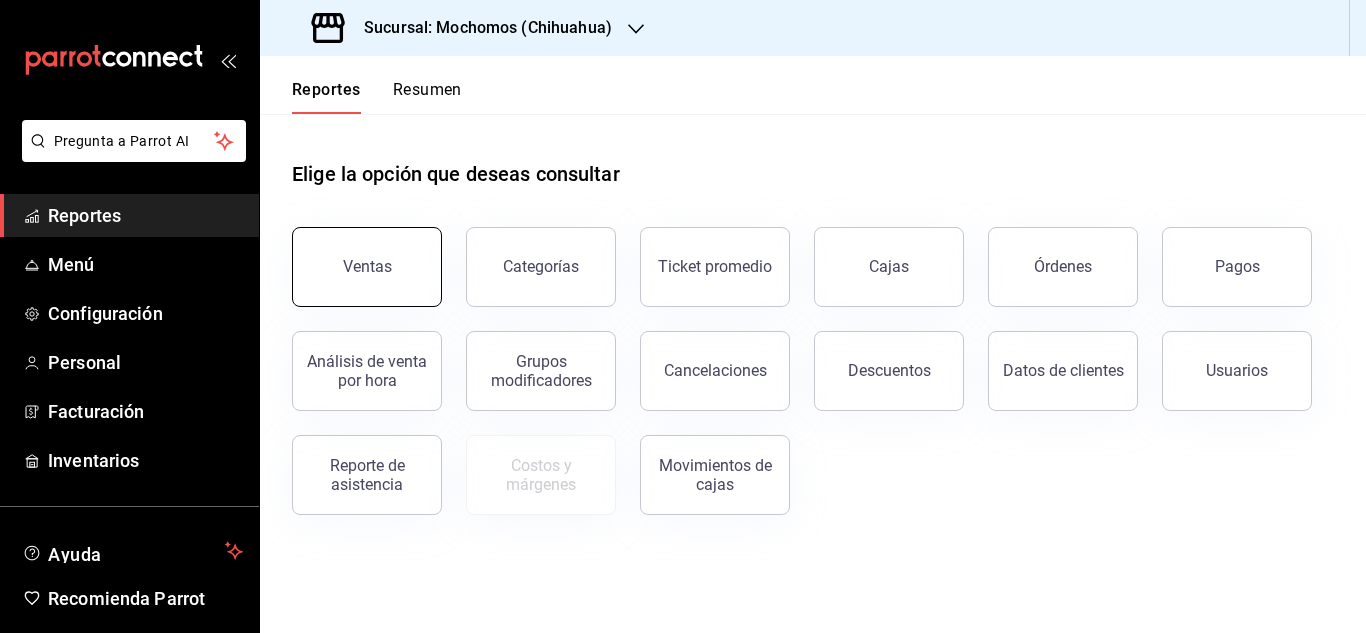 click on "Ventas" at bounding box center (367, 267) 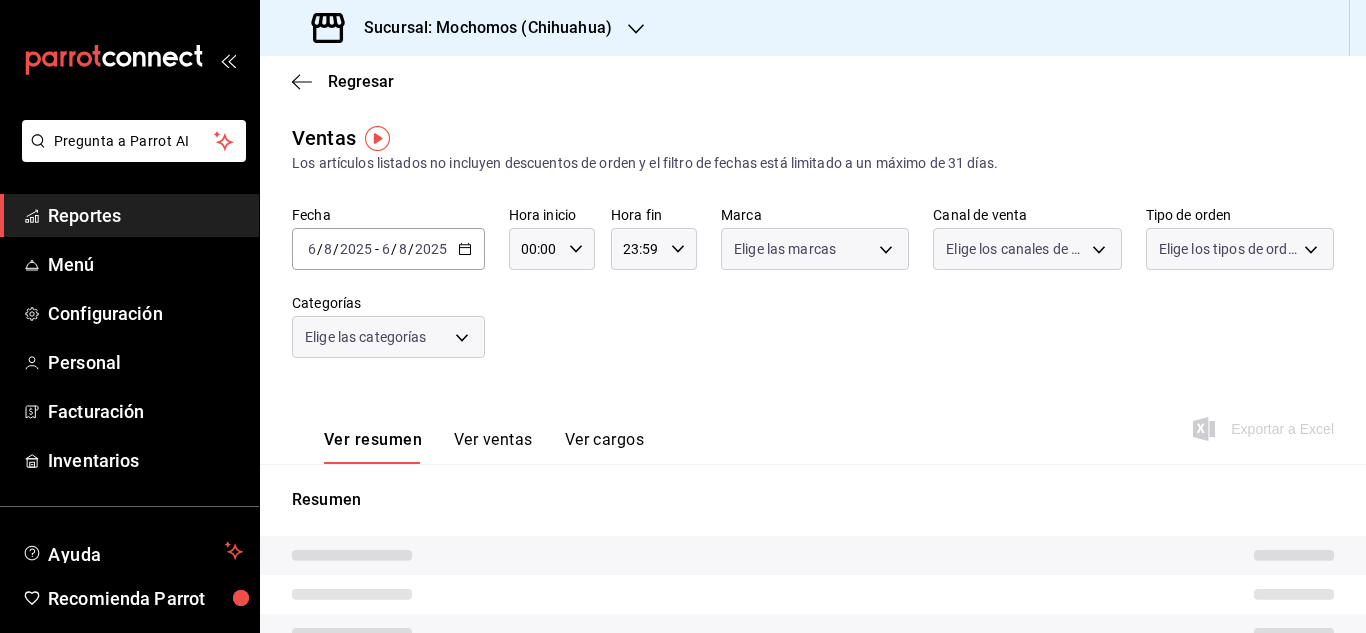 click on "Reportes" at bounding box center [129, 215] 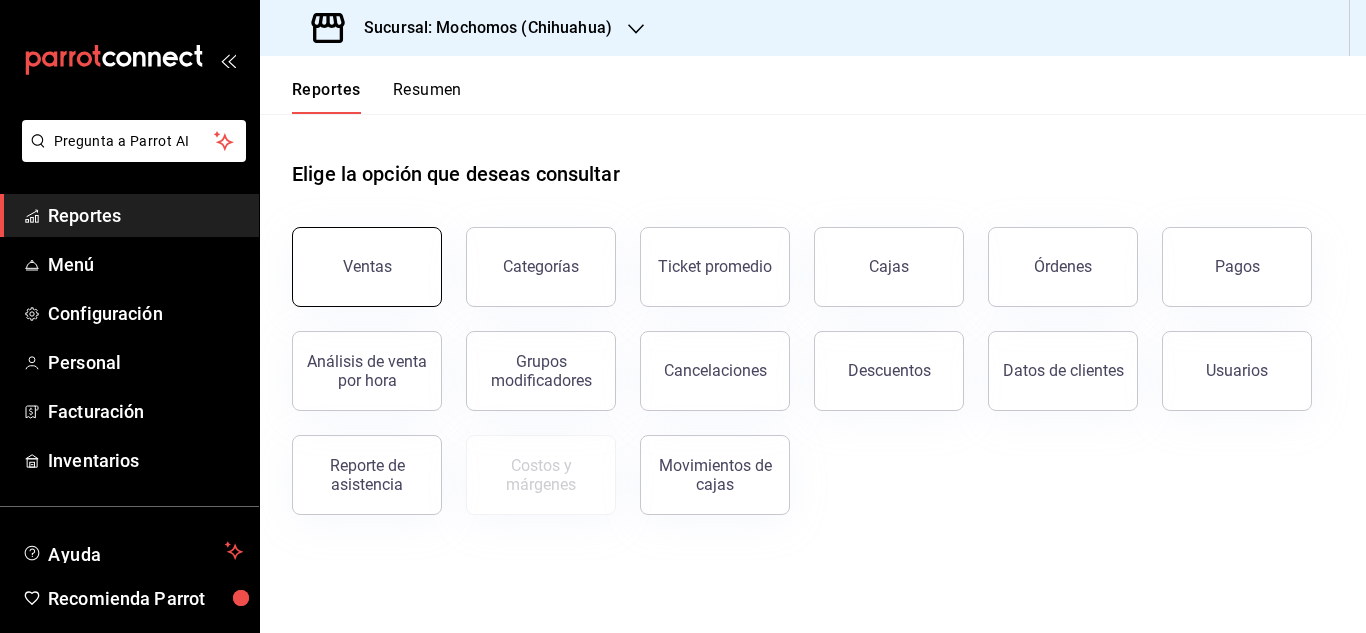 click on "Ventas" at bounding box center (367, 267) 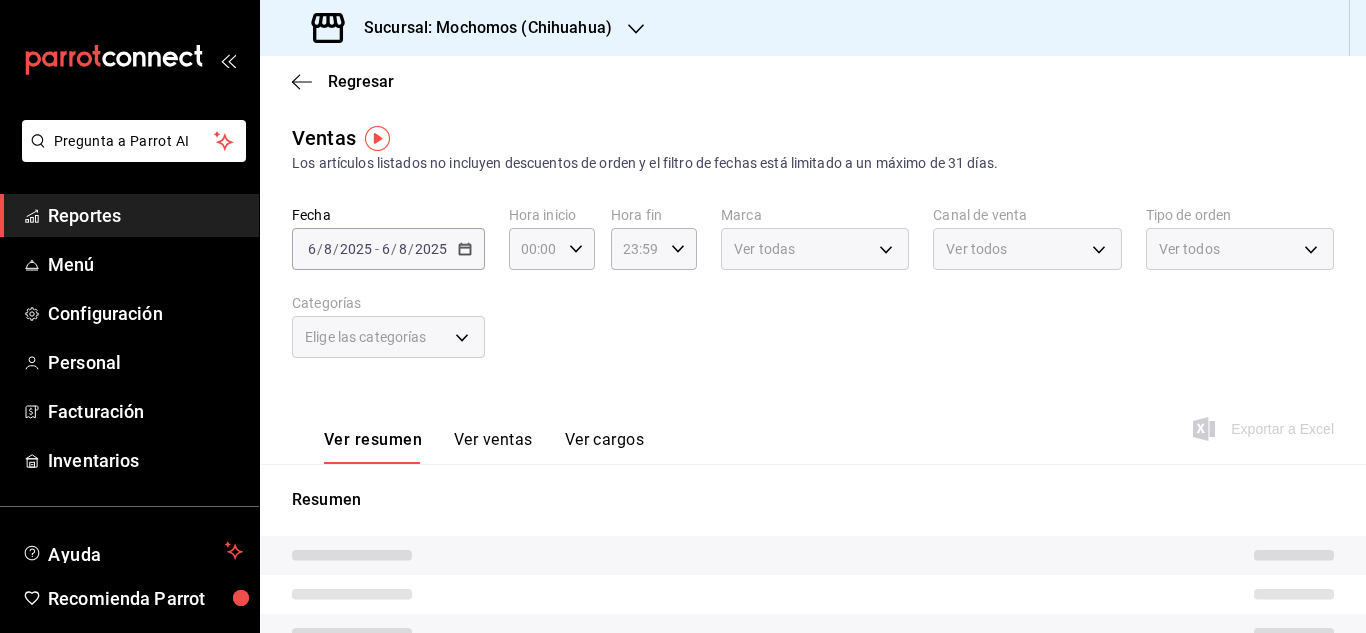 click on "2025-08-06 6 / 8 / 2025 - 2025-08-06 6 / 8 / 2025" at bounding box center (388, 249) 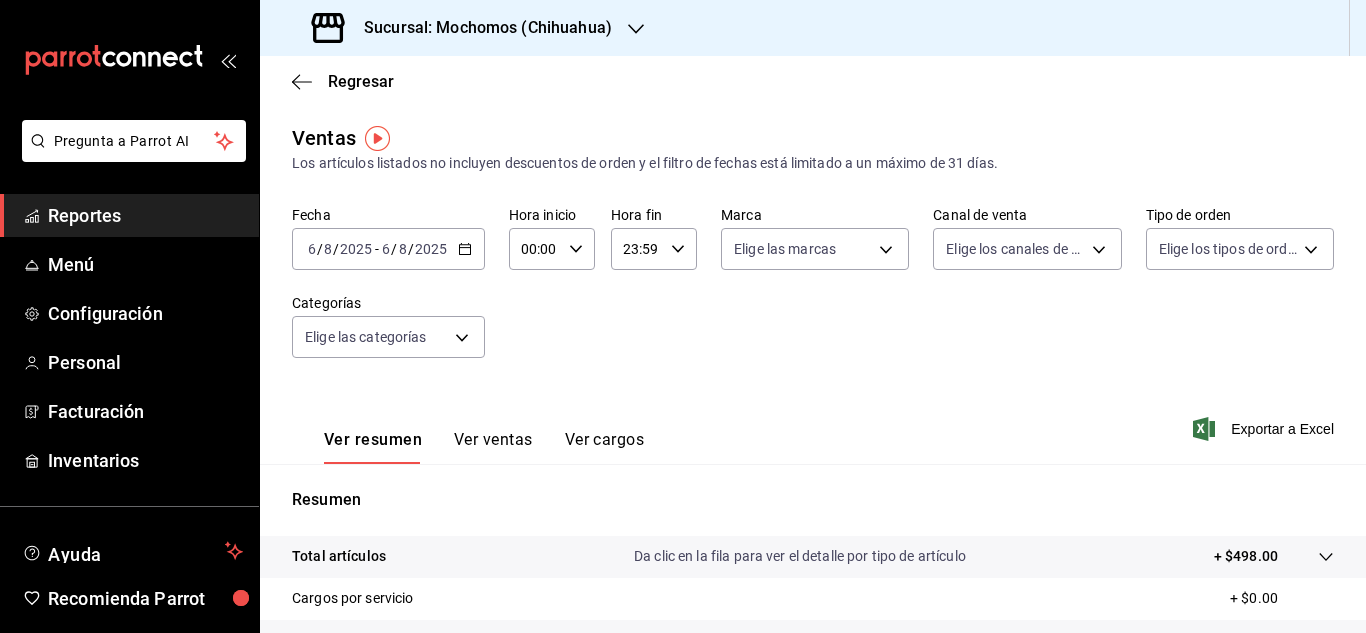 click 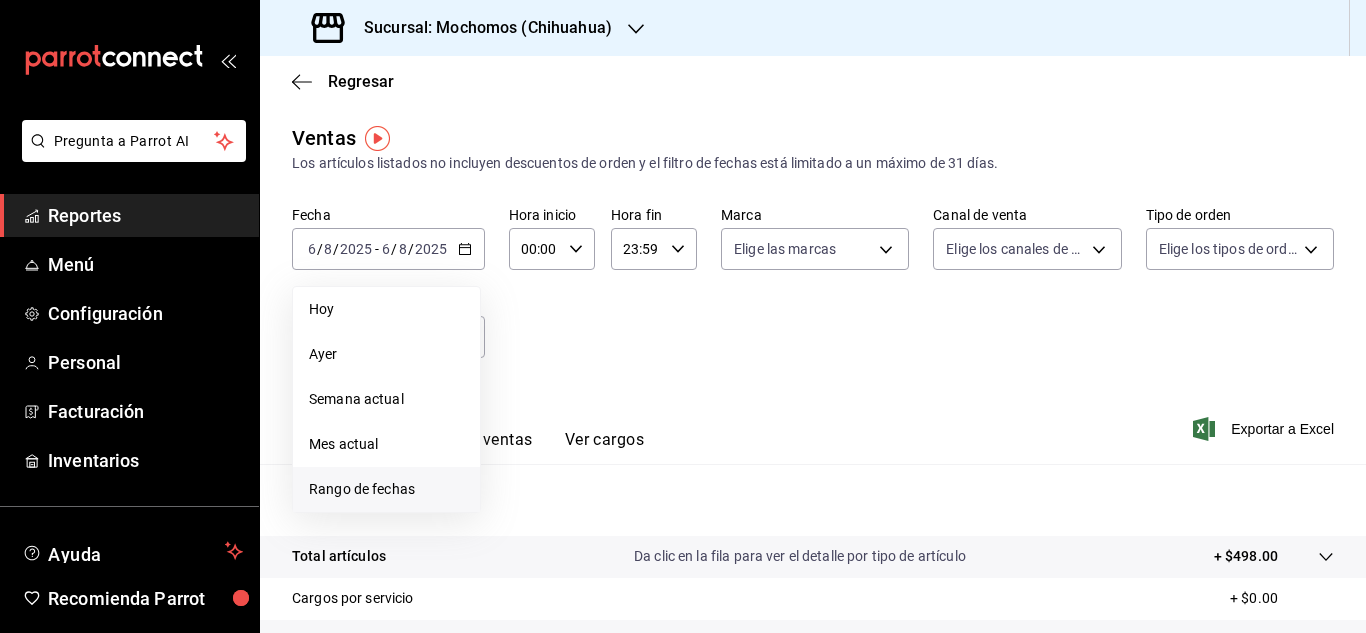 click on "Rango de fechas" at bounding box center (386, 489) 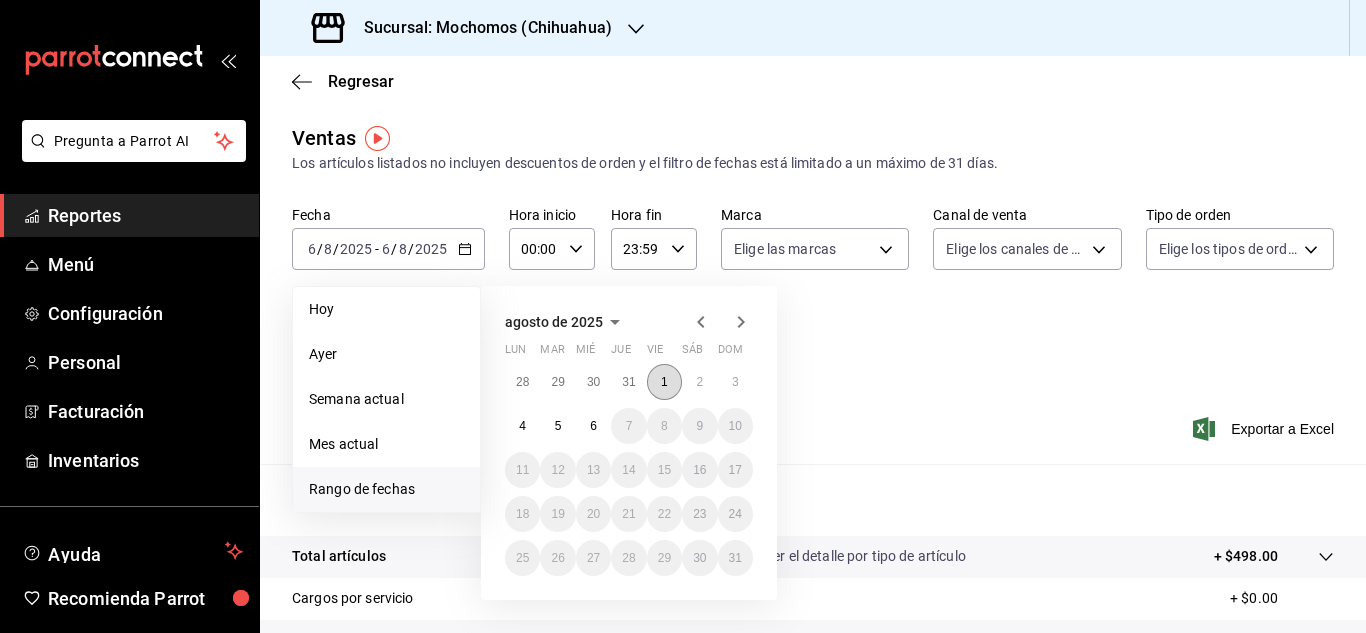 click on "1" at bounding box center [664, 382] 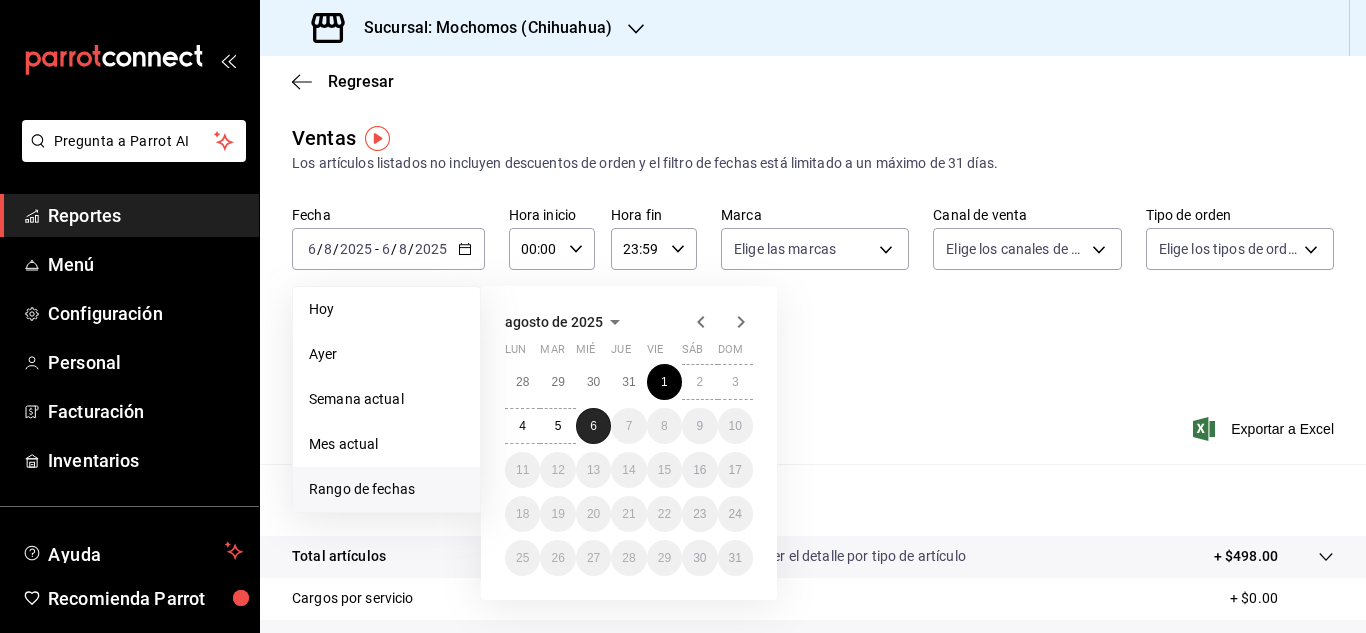 click on "28 29 30 31 1 2 3 4 5 6 7 8 9 10 11 12 13 14 15 16 17 18 19 20 21 22 23 24 25 26 27 28 29 30 31" at bounding box center [629, 470] 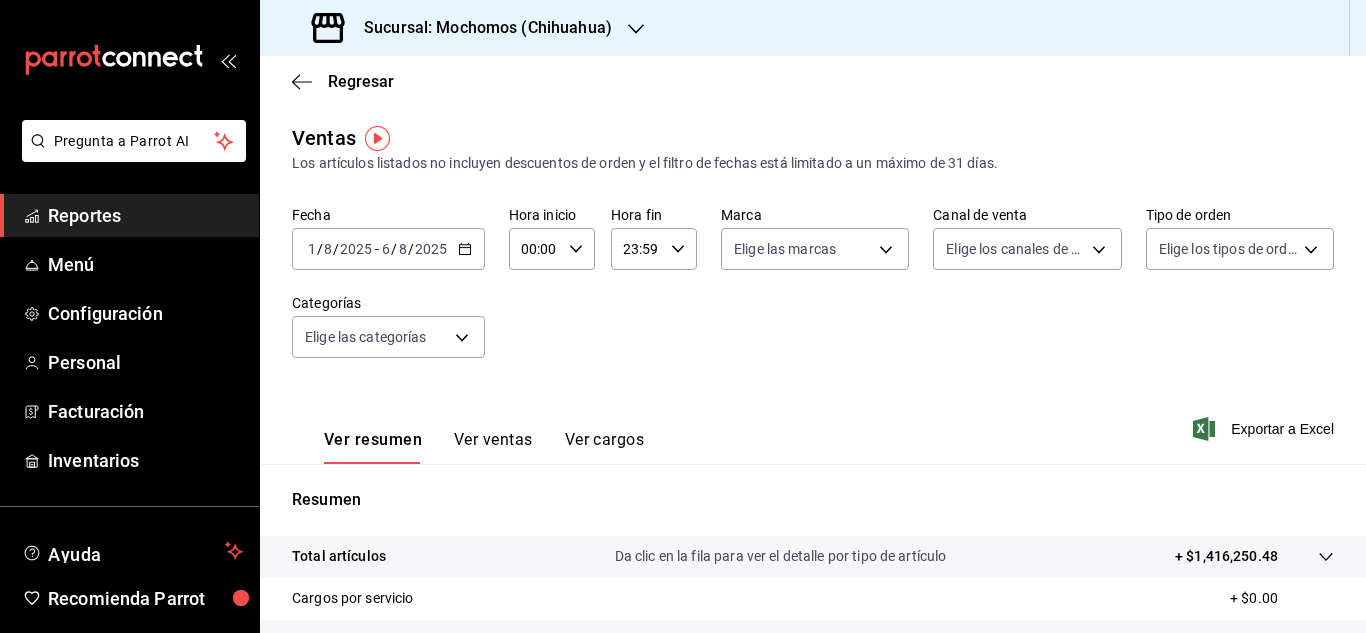 click on "00:00 Hora inicio" at bounding box center [552, 249] 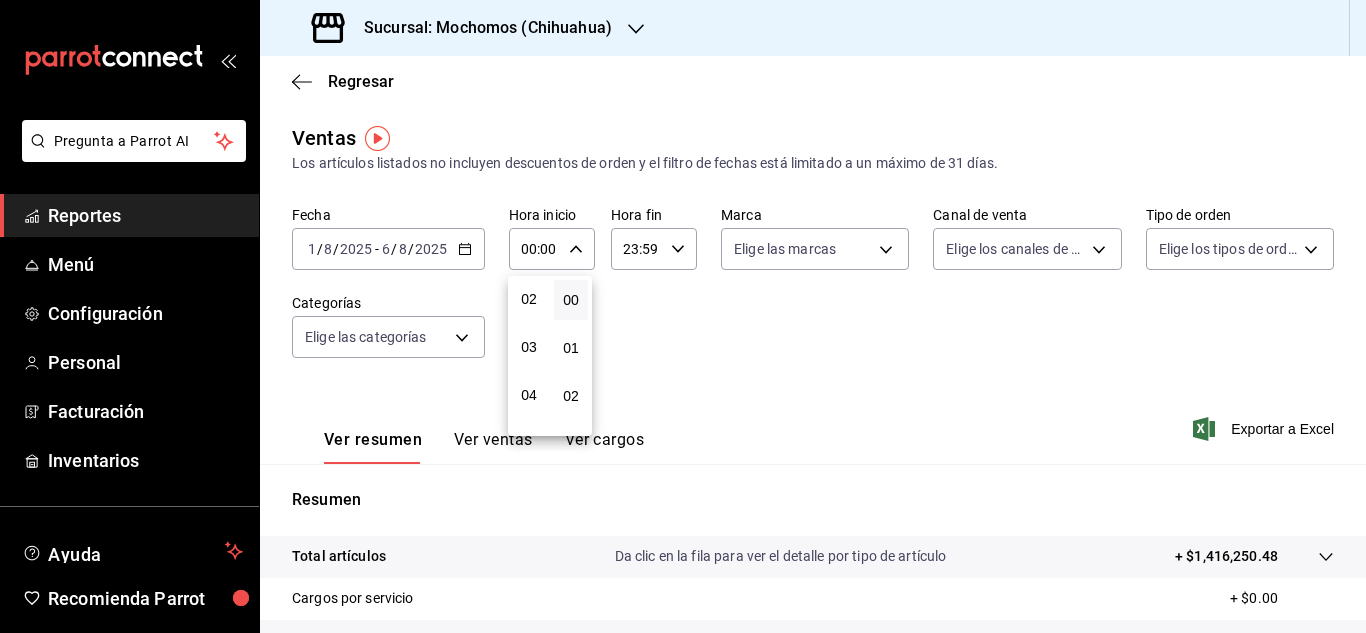 scroll, scrollTop: 200, scrollLeft: 0, axis: vertical 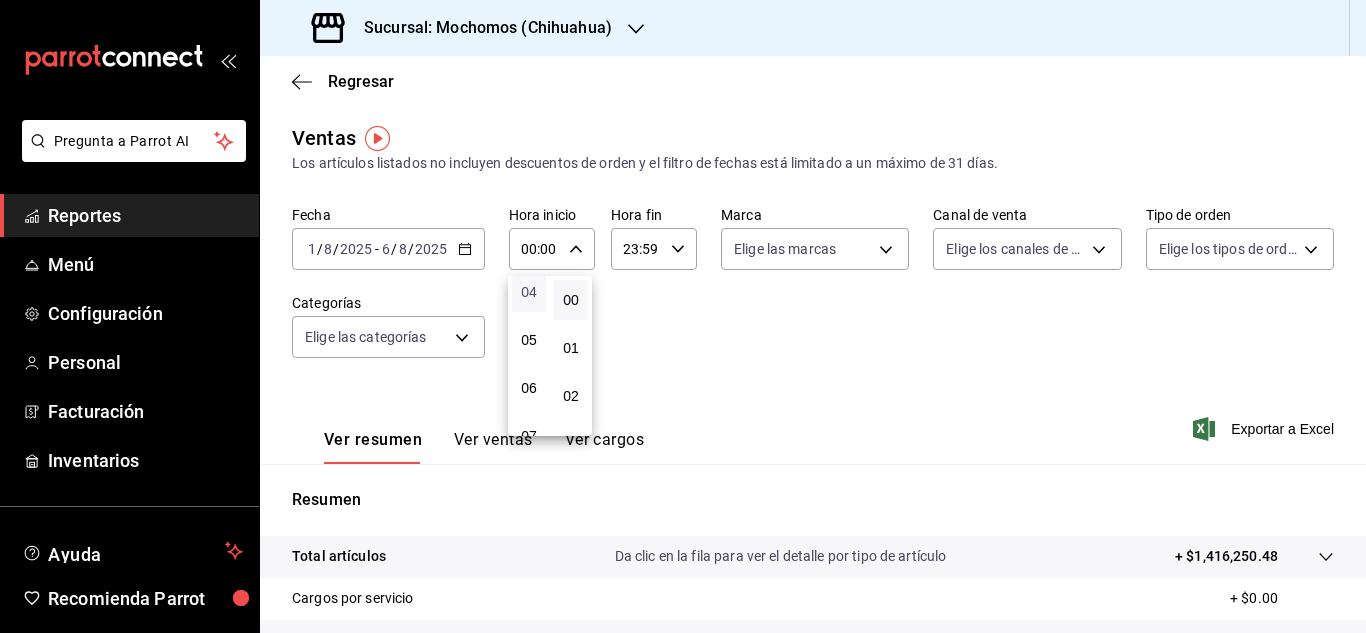 click on "04" at bounding box center [529, 292] 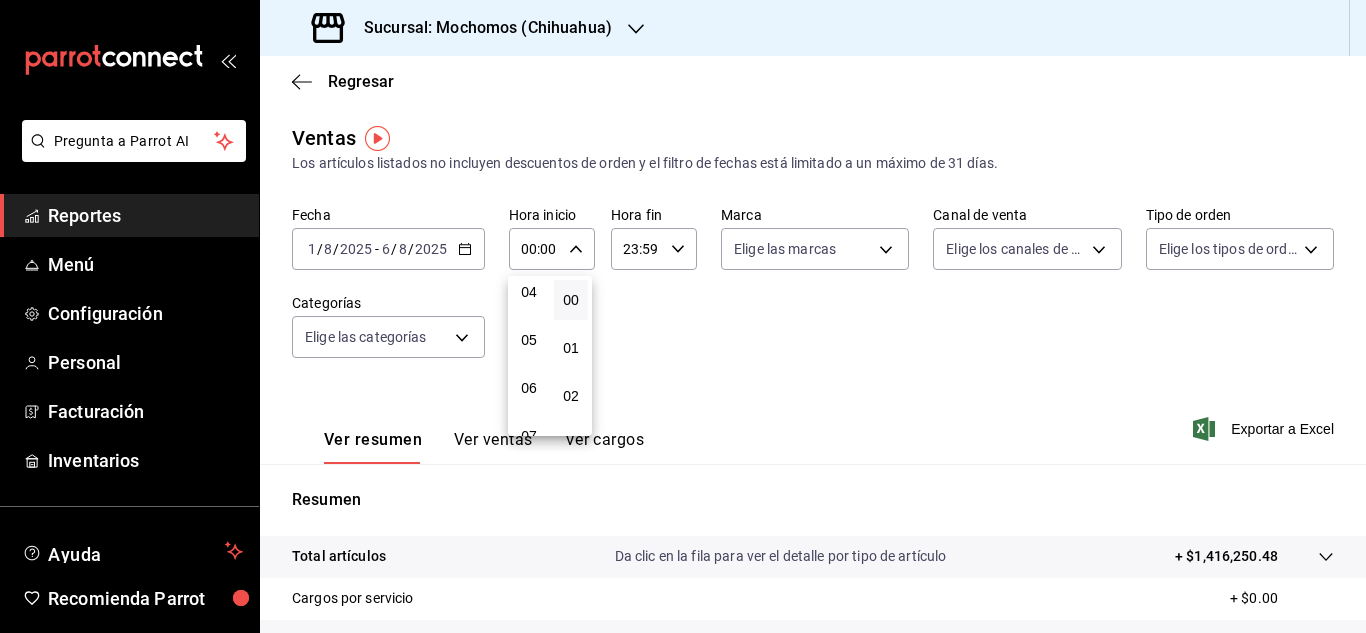 type on "04:00" 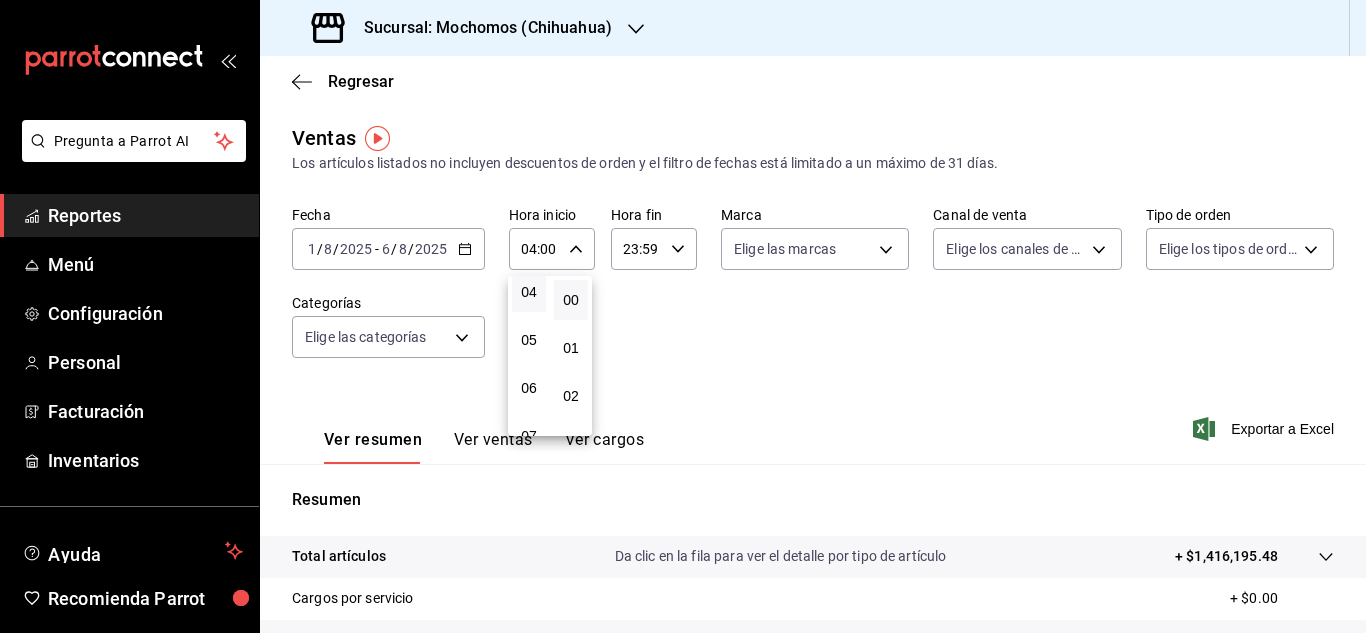click at bounding box center [683, 316] 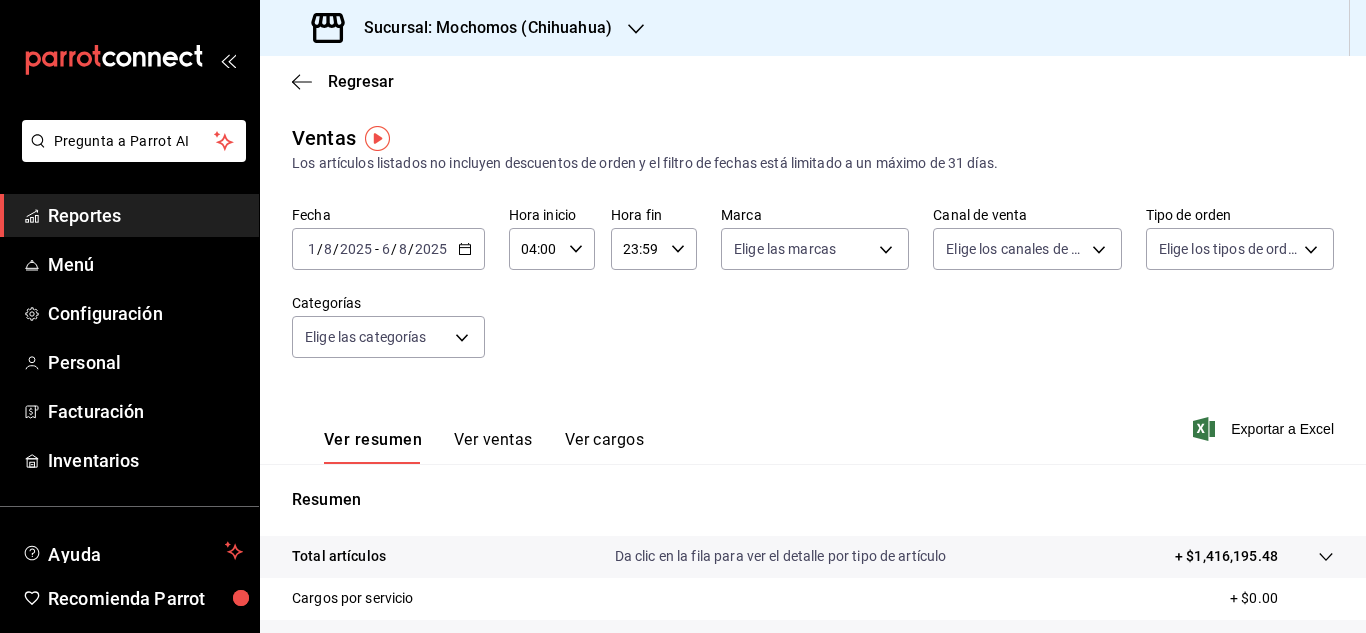 click on "23:59 Hora fin" at bounding box center [654, 249] 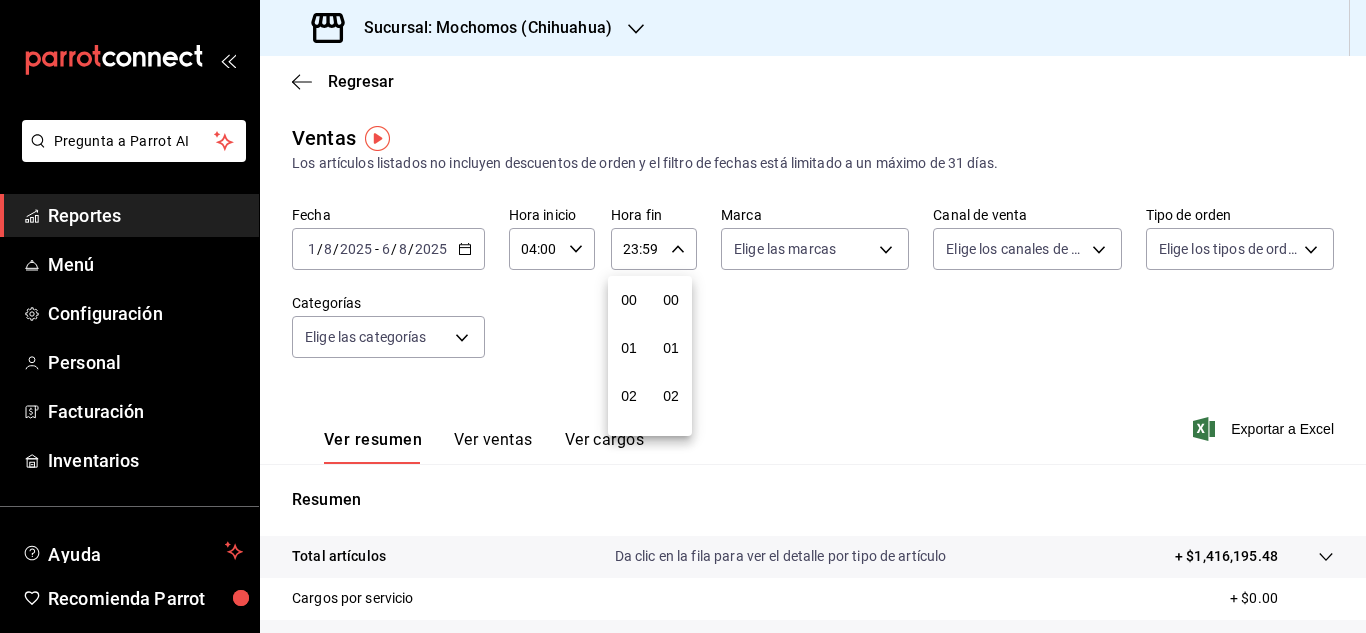 scroll, scrollTop: 992, scrollLeft: 0, axis: vertical 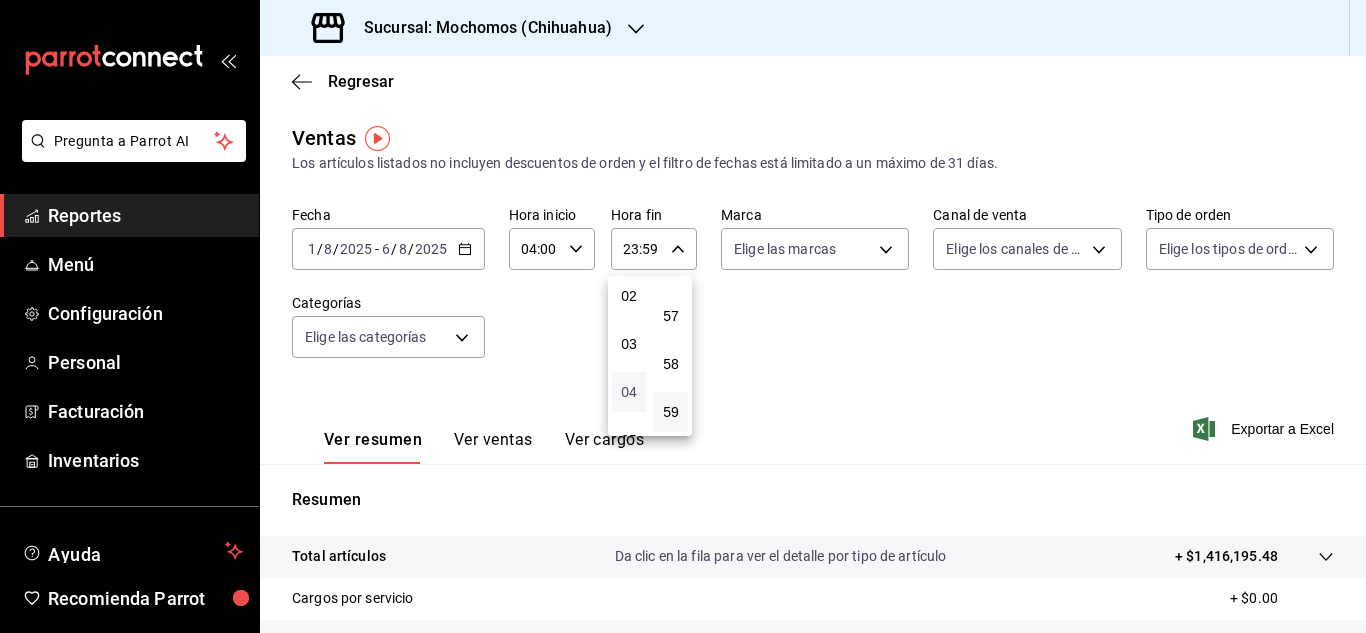 click on "04" at bounding box center (629, 392) 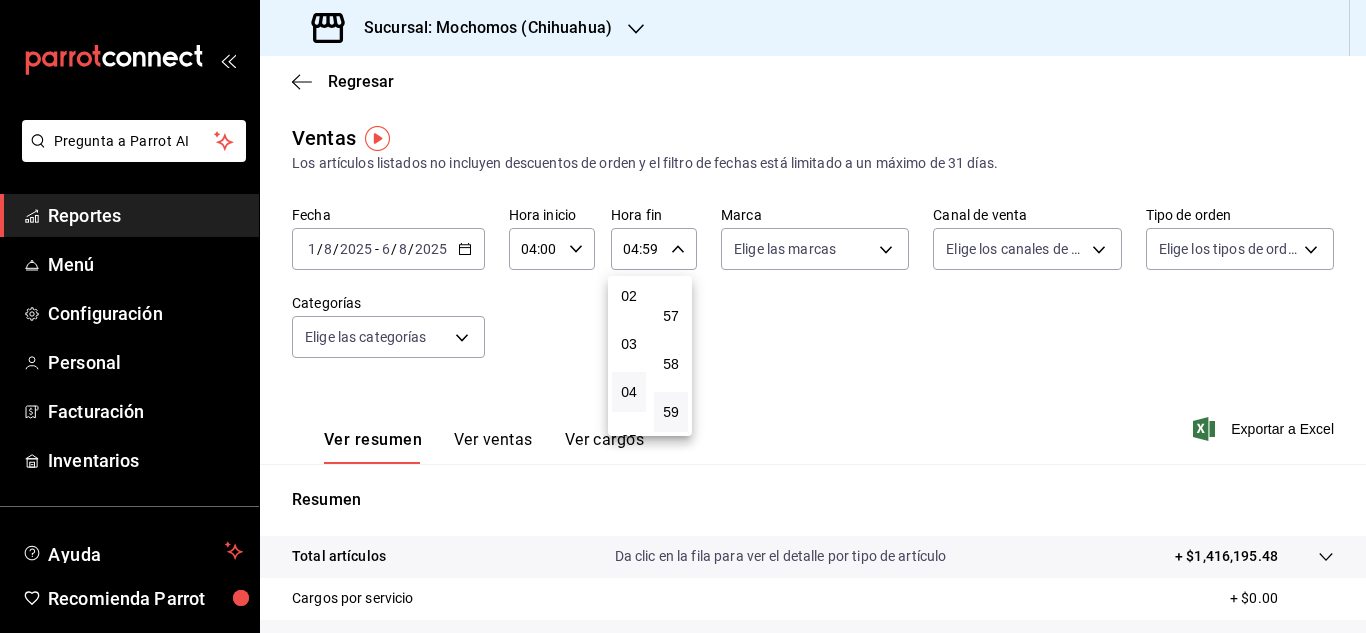 click at bounding box center (683, 316) 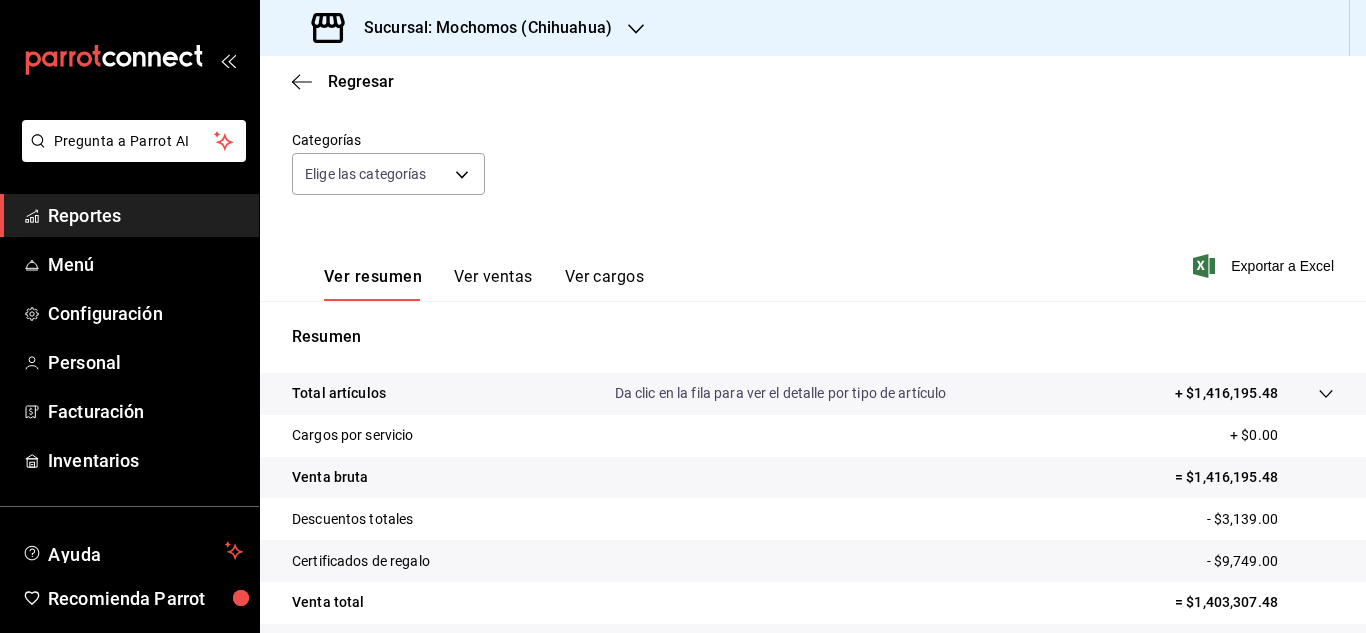 scroll, scrollTop: 0, scrollLeft: 0, axis: both 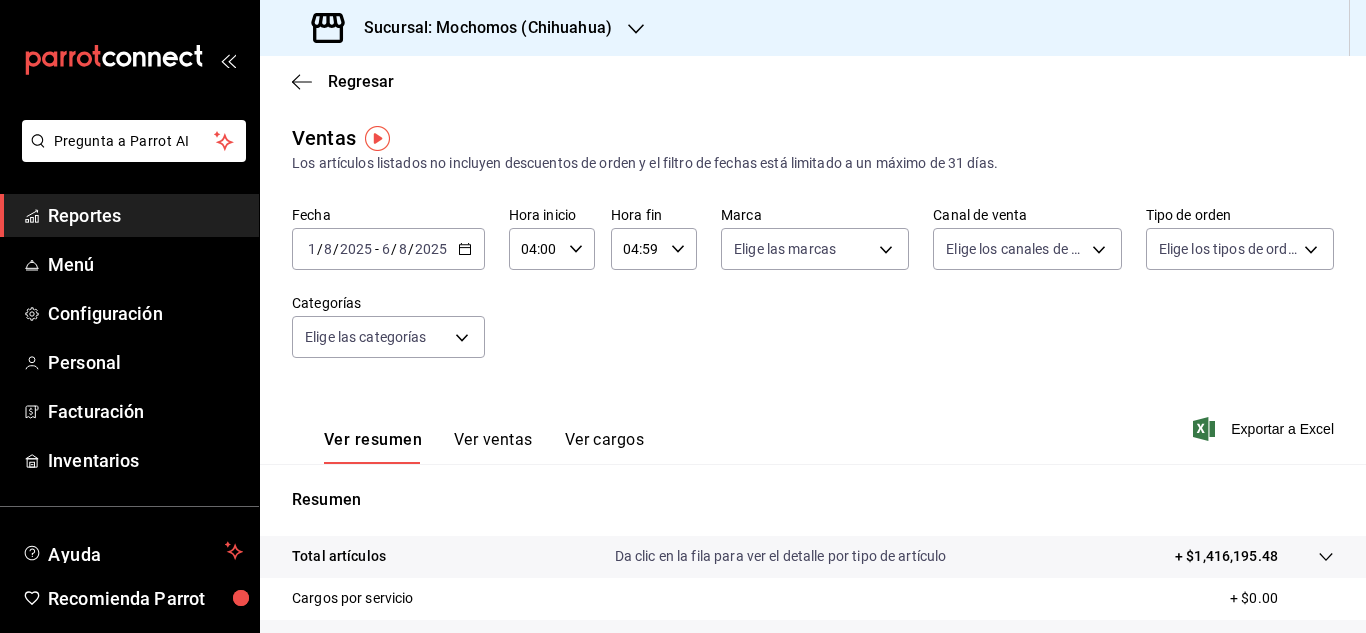 click on "Reportes" at bounding box center (145, 215) 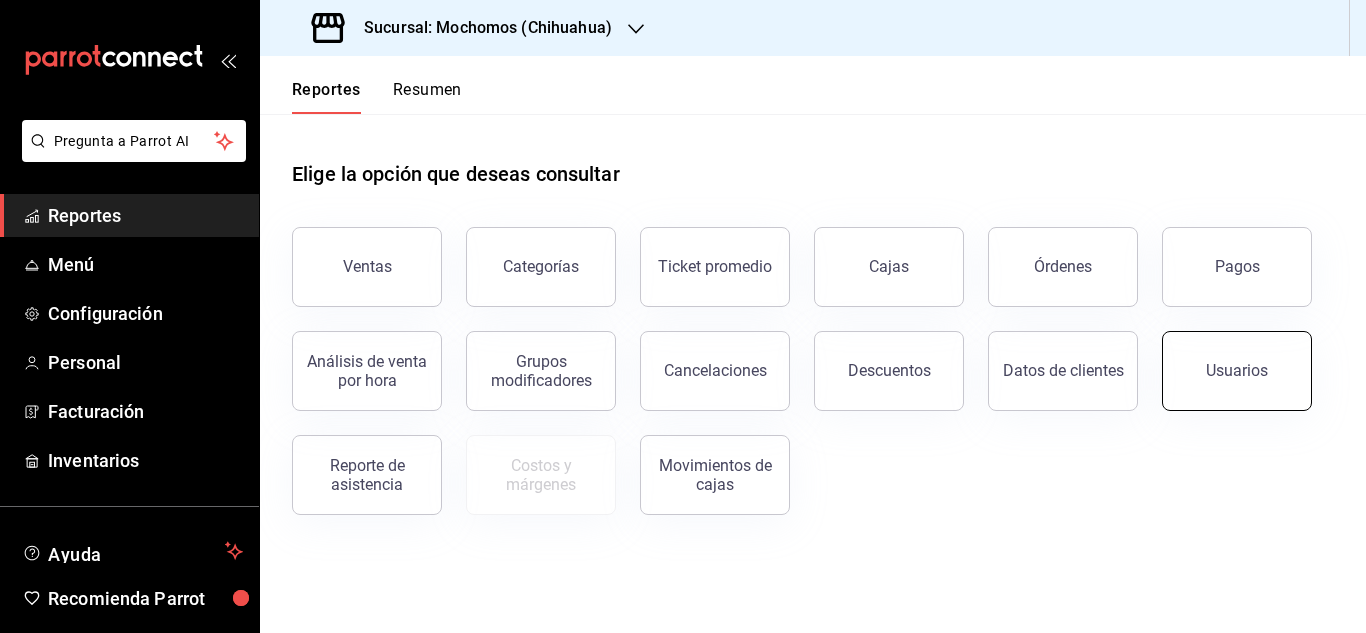 click on "Usuarios" at bounding box center [1237, 371] 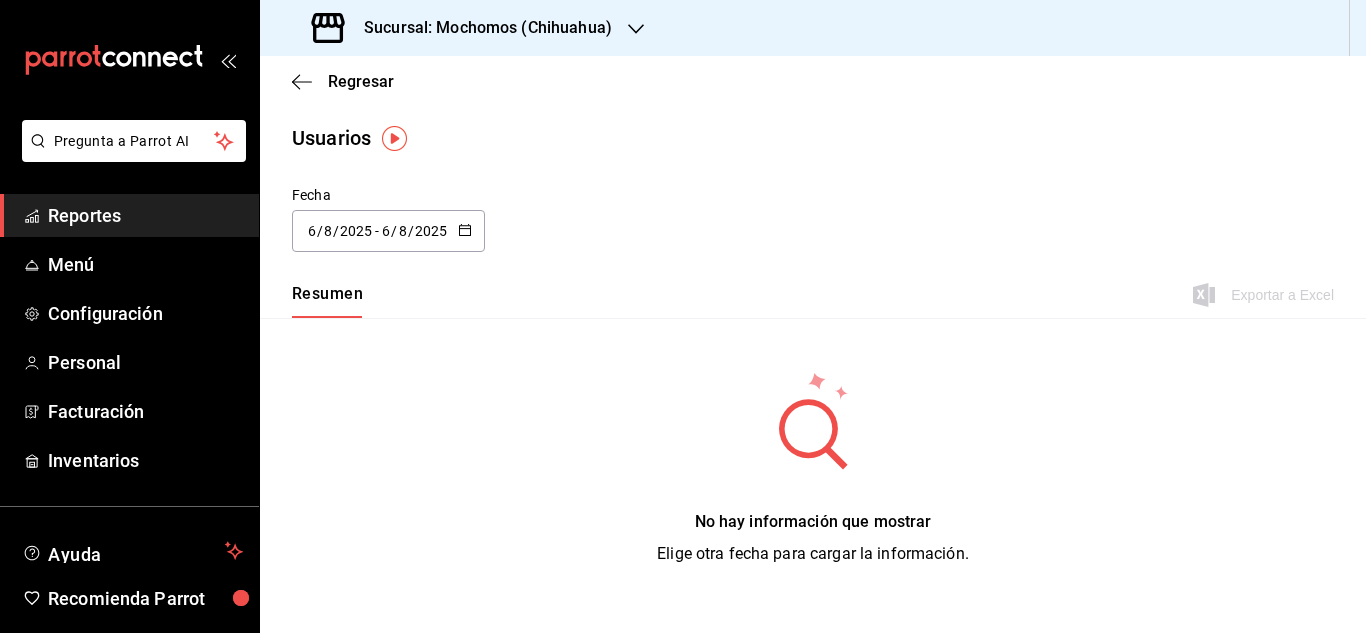 click on "2025-08-06 6 / 8 / 2025 - 2025-08-06 6 / 8 / 2025" at bounding box center (388, 231) 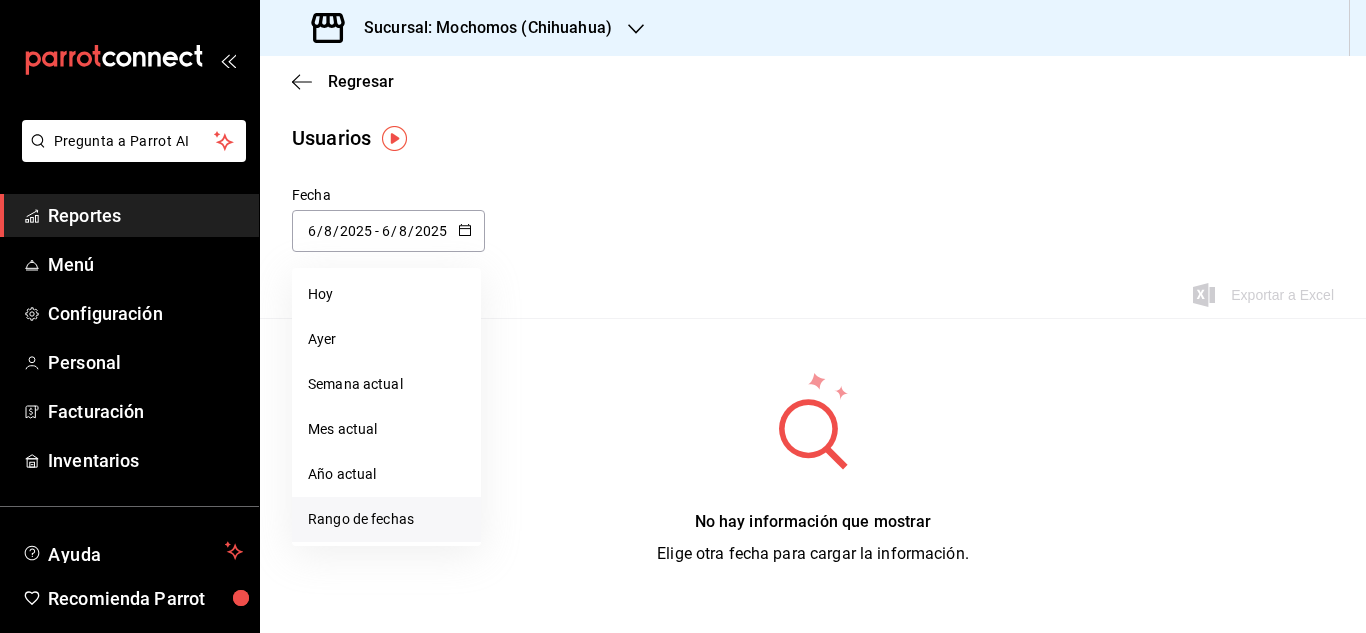 drag, startPoint x: 370, startPoint y: 516, endPoint x: 369, endPoint y: 506, distance: 10.049875 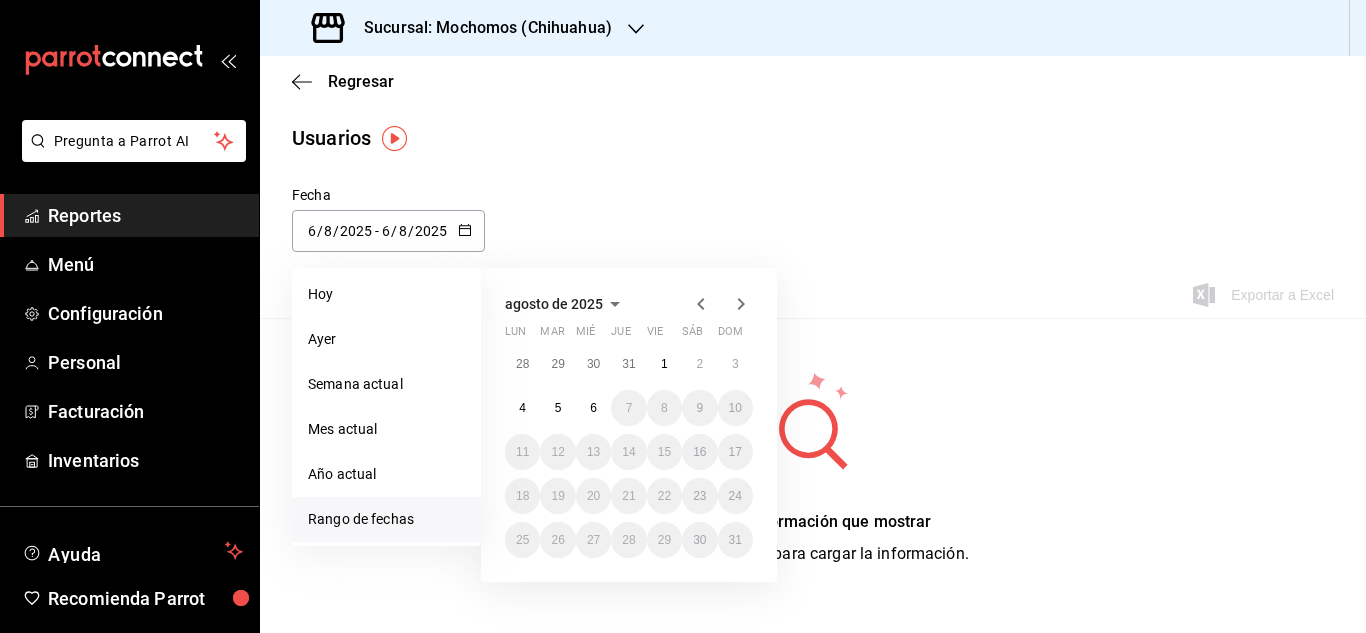click on "28 29 30 31 1 2 3 4 5 6 7 8 9 10 11 12 13 14 15 16 17 18 19 20 21 22 23 24 25 26 27 28 29 30 31" at bounding box center (629, 452) 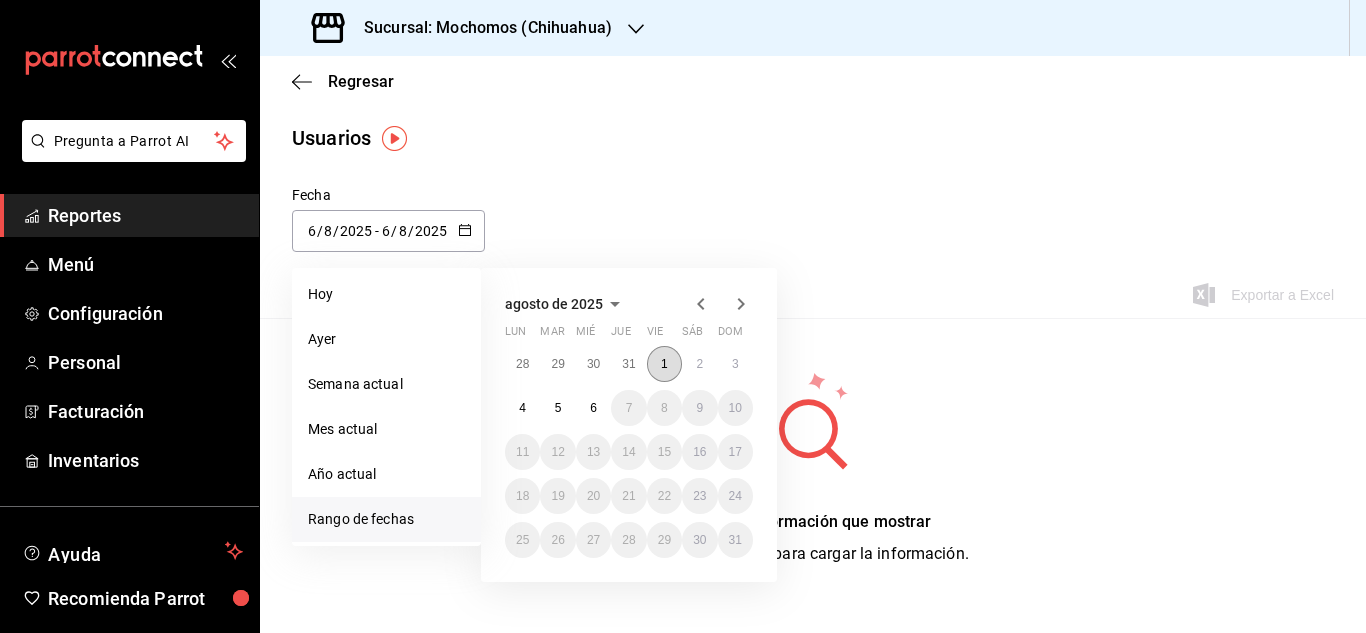 click on "1" at bounding box center (664, 364) 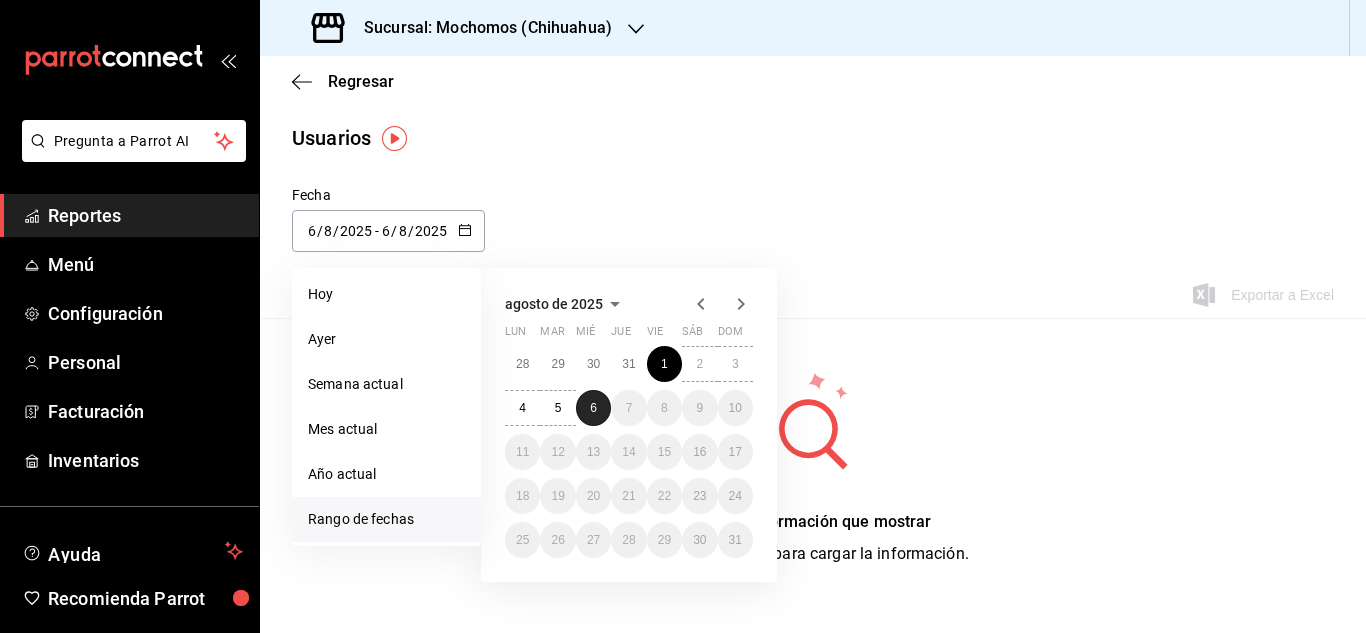 click on "6" at bounding box center [593, 408] 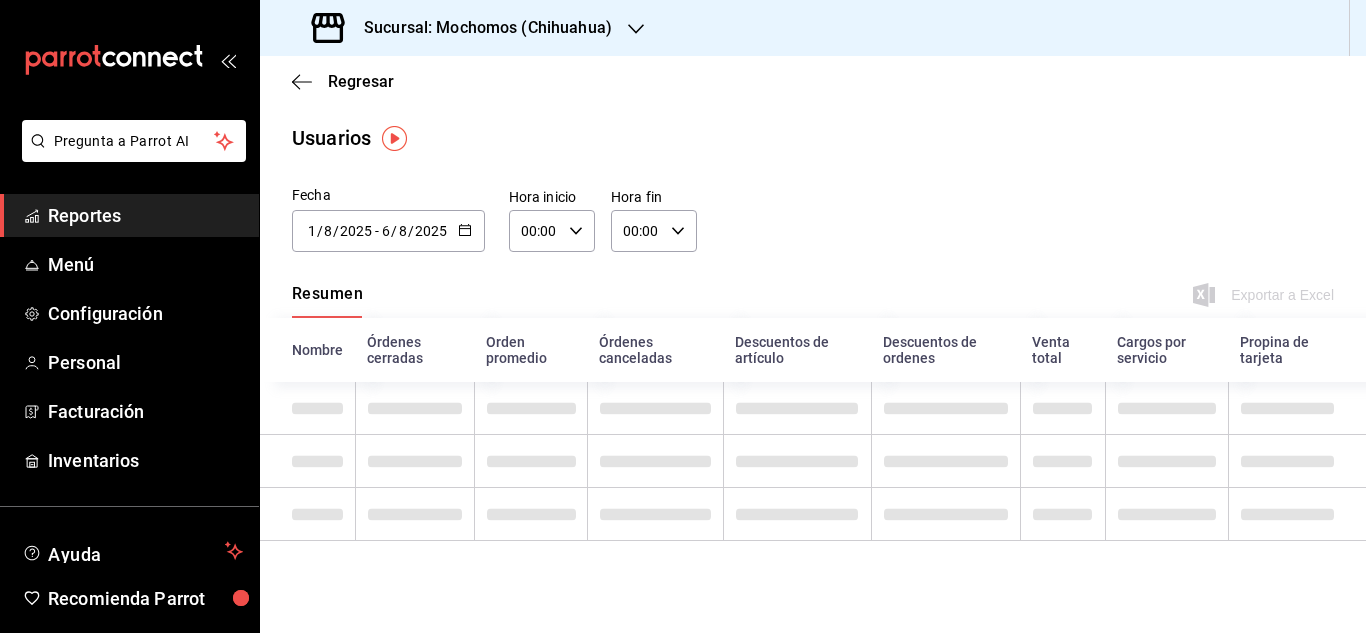 type on "2025-08-01" 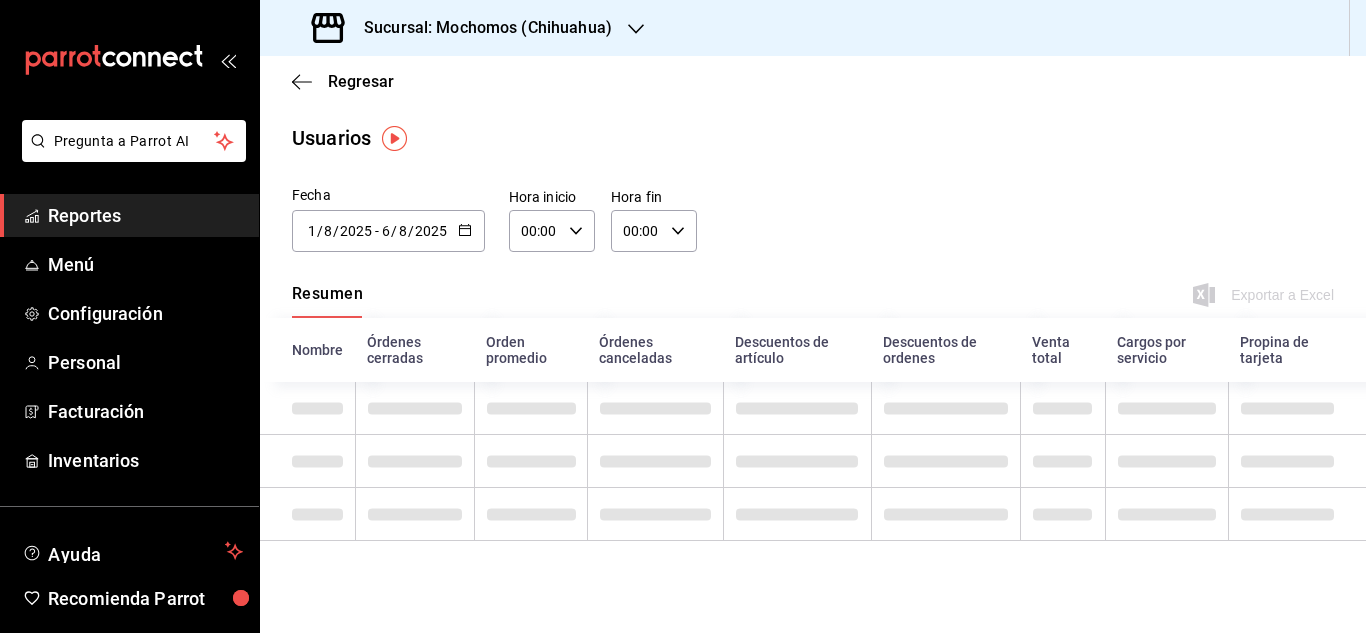 click on "00:00 Hora inicio" at bounding box center (552, 231) 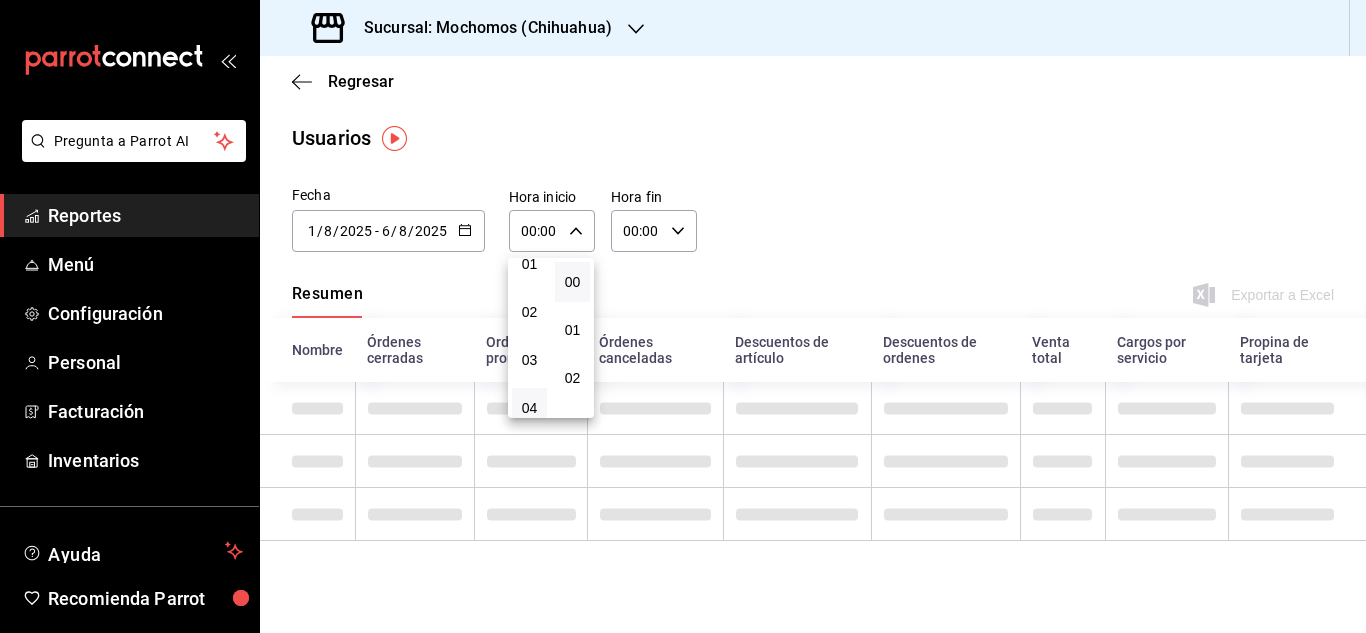 scroll, scrollTop: 100, scrollLeft: 0, axis: vertical 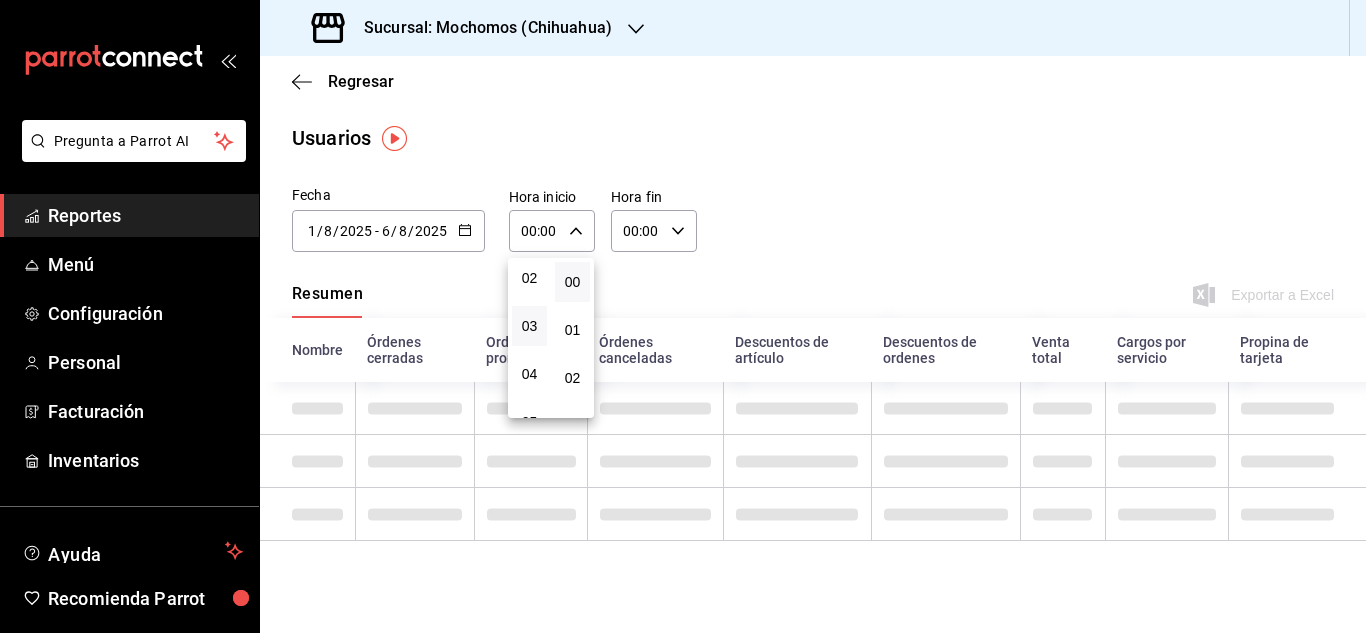 click on "03" at bounding box center (529, 326) 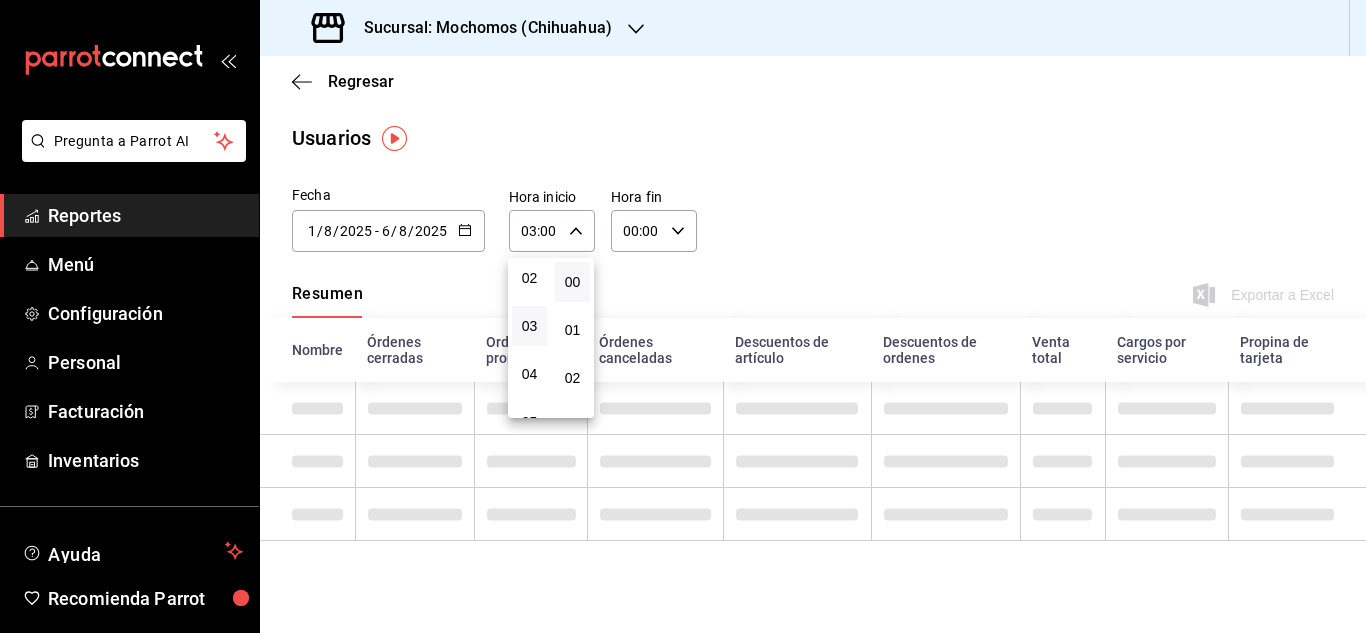 click at bounding box center [683, 316] 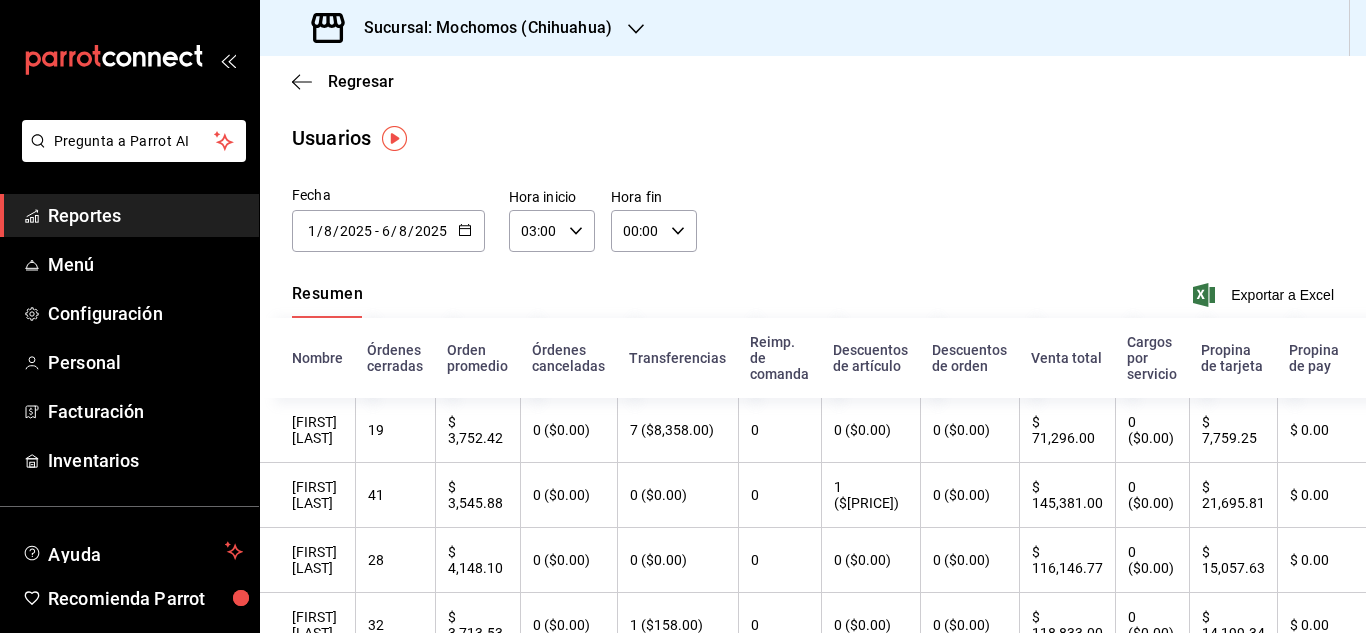 click on "00:00" at bounding box center [637, 231] 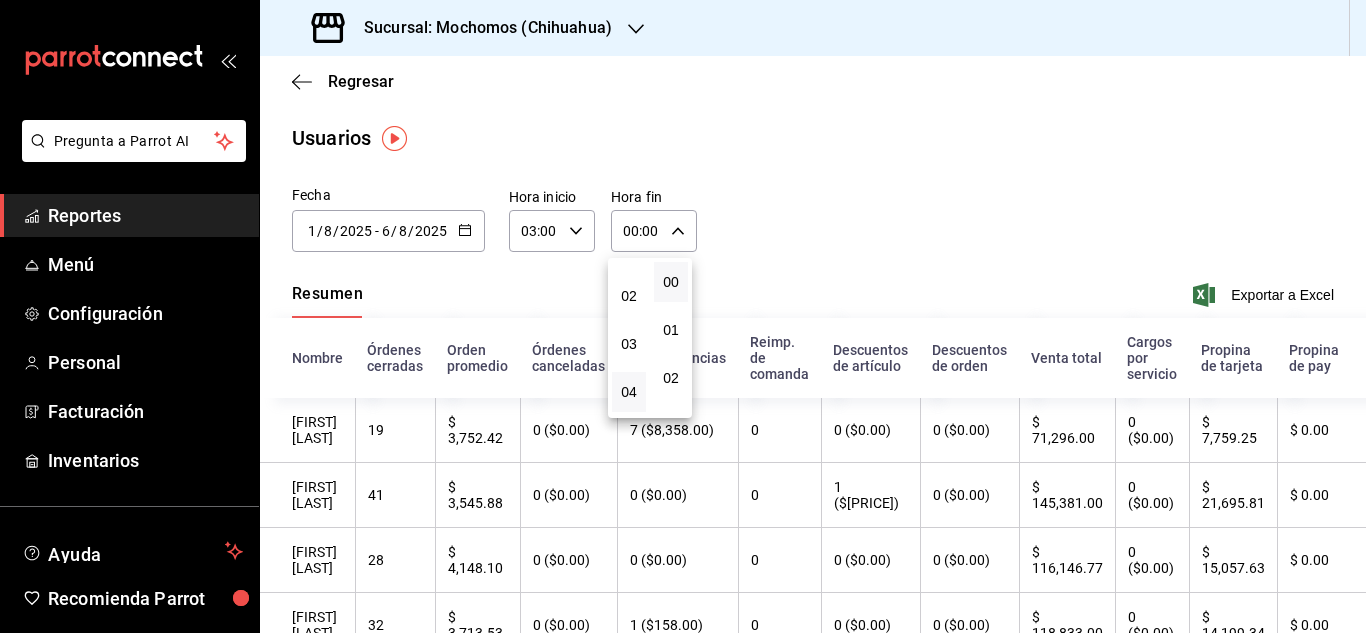 scroll, scrollTop: 200, scrollLeft: 0, axis: vertical 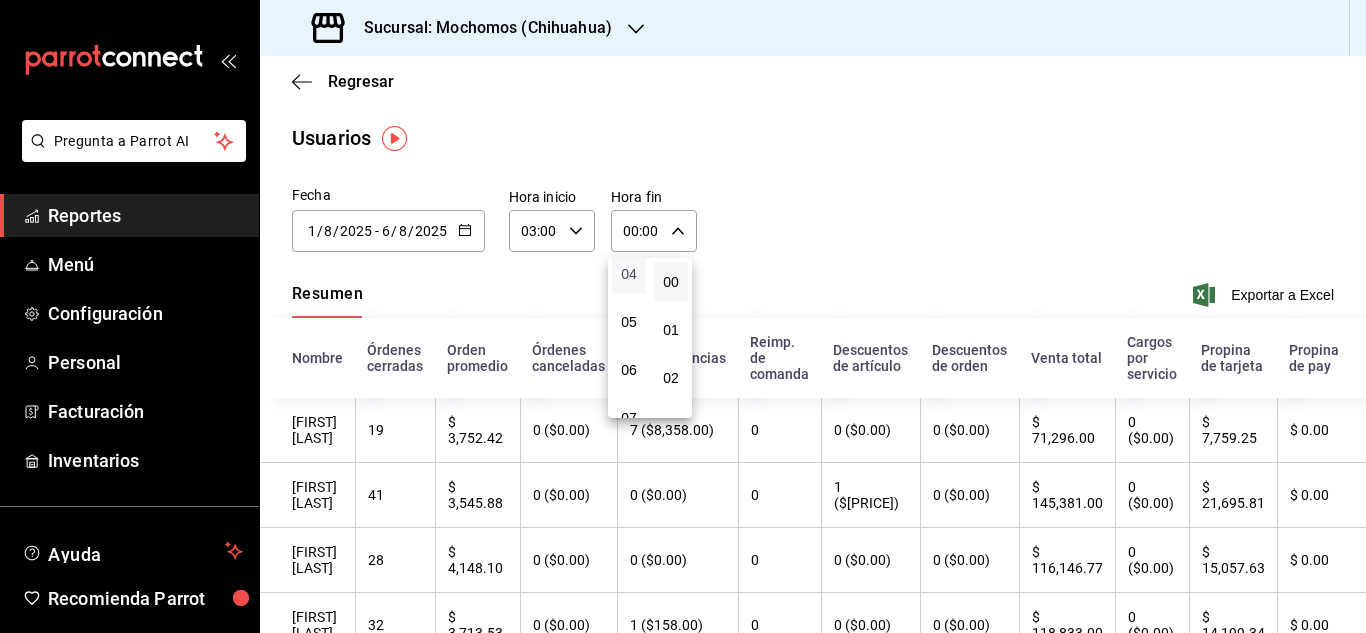 click on "04" at bounding box center (629, 274) 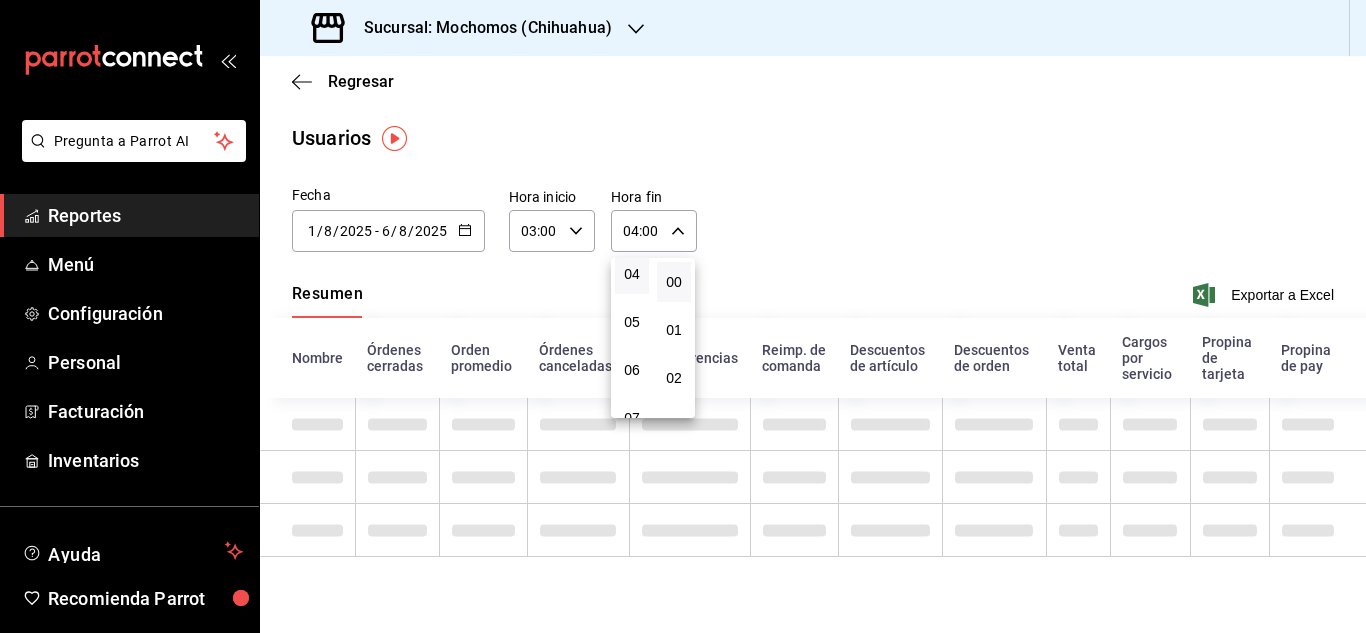 click at bounding box center (683, 316) 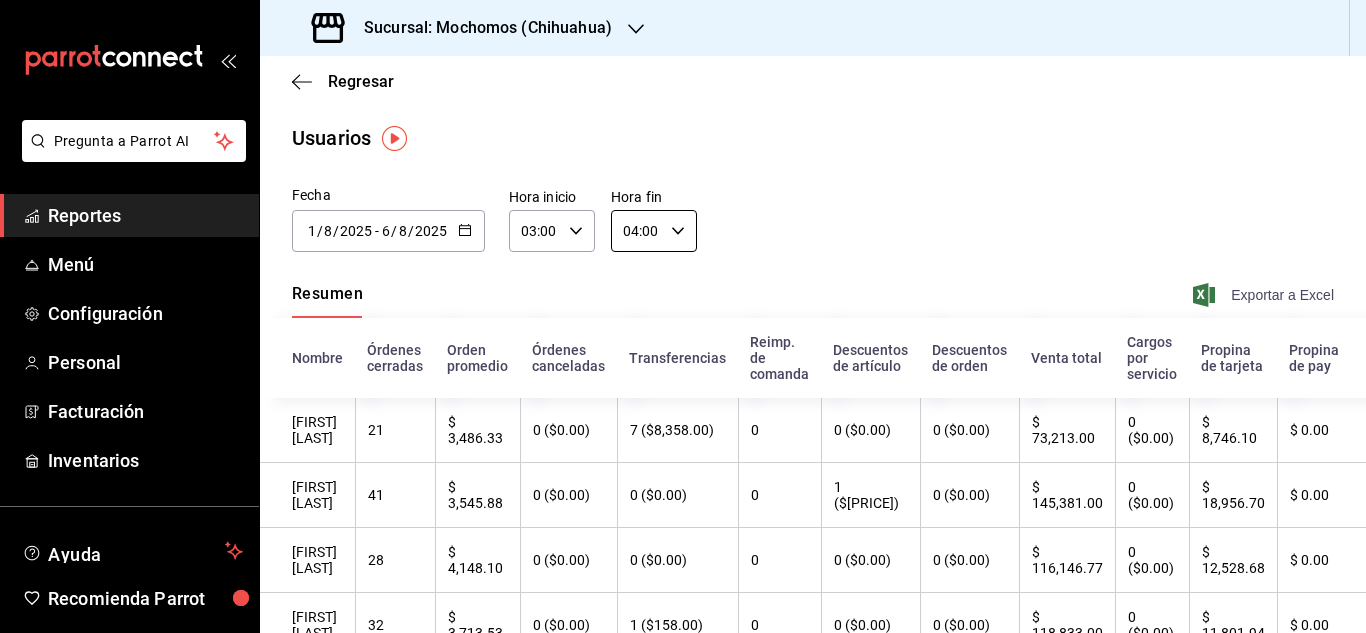 click 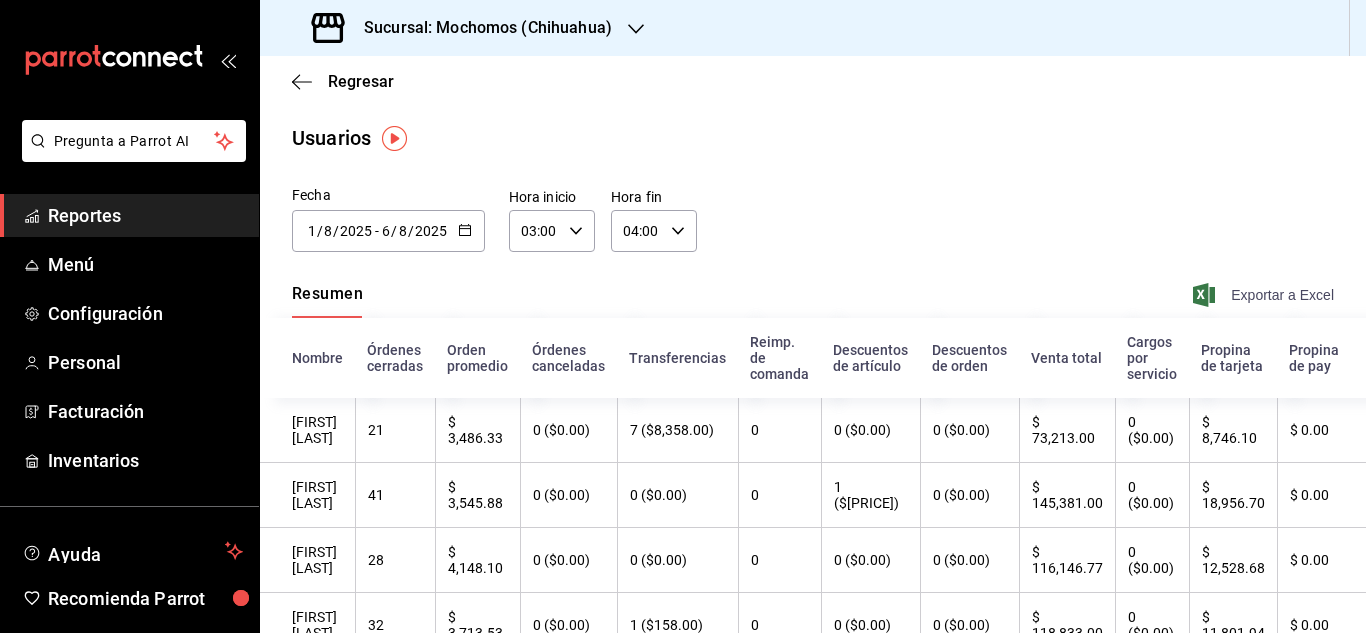 click 